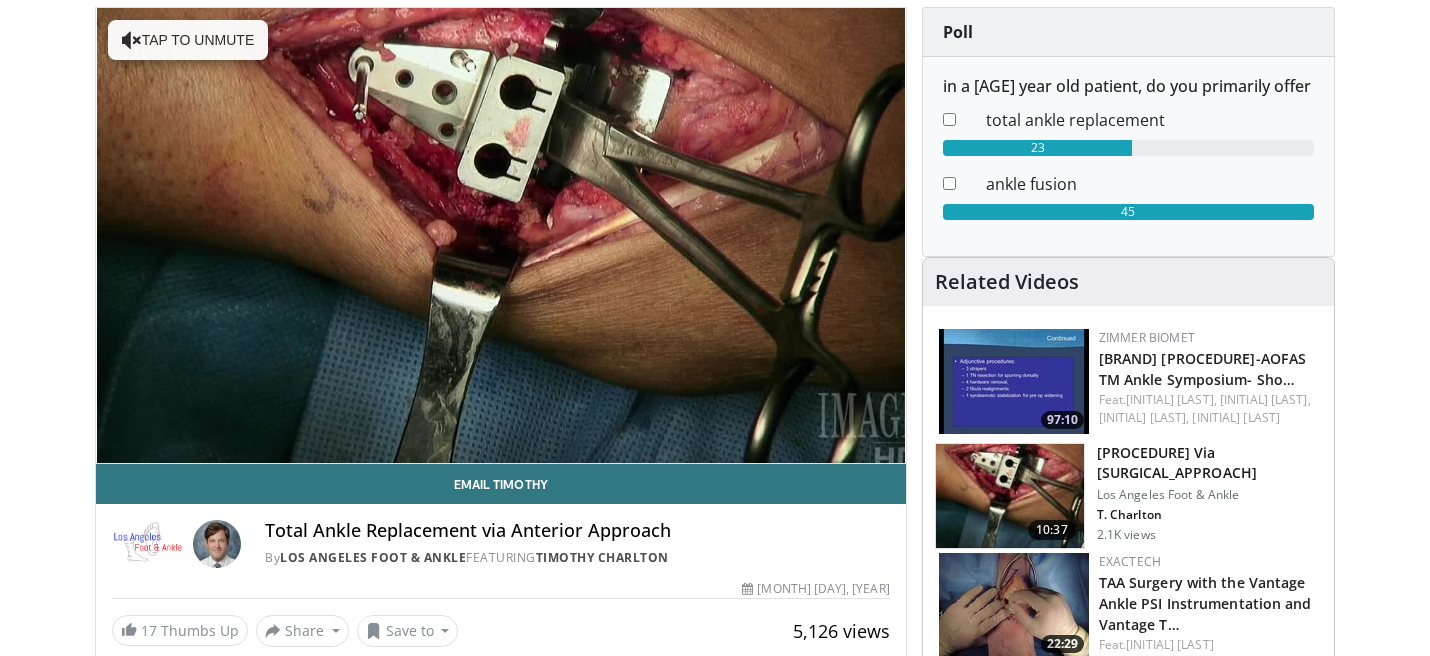 scroll, scrollTop: 94, scrollLeft: 0, axis: vertical 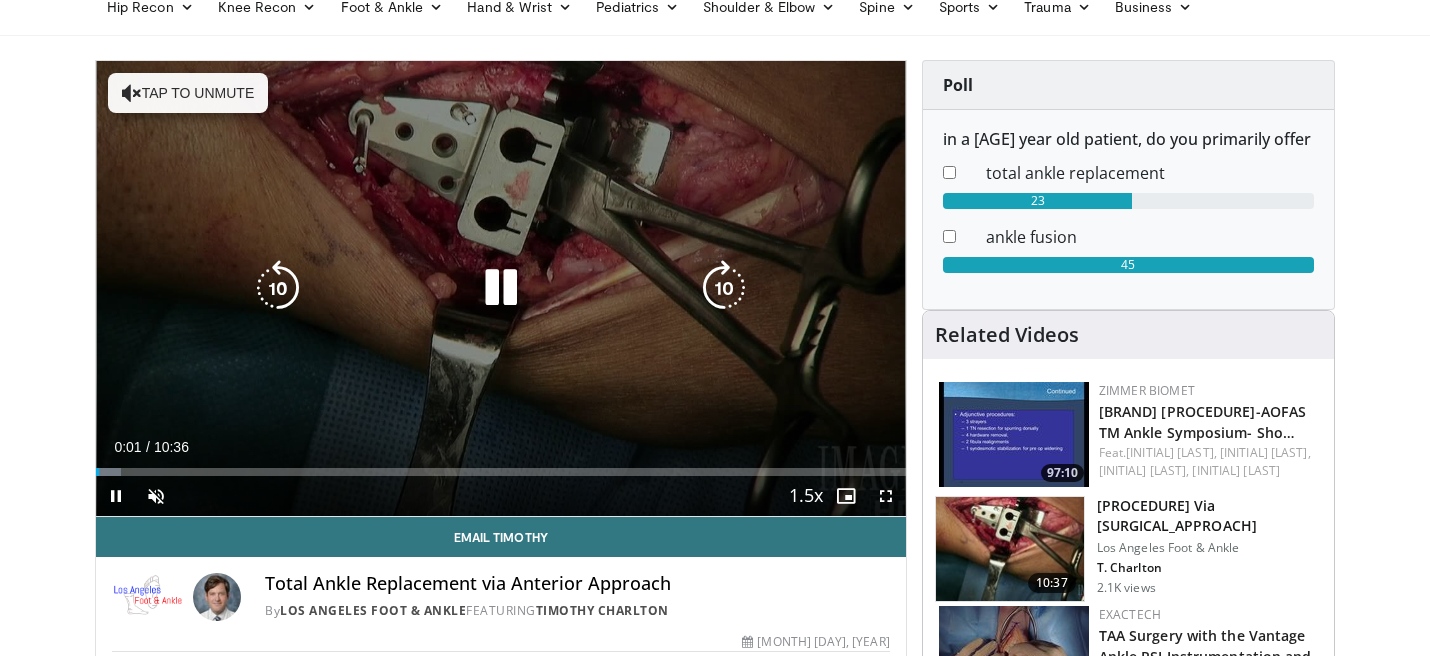 click on "10 seconds
Tap to unmute" at bounding box center [501, 288] 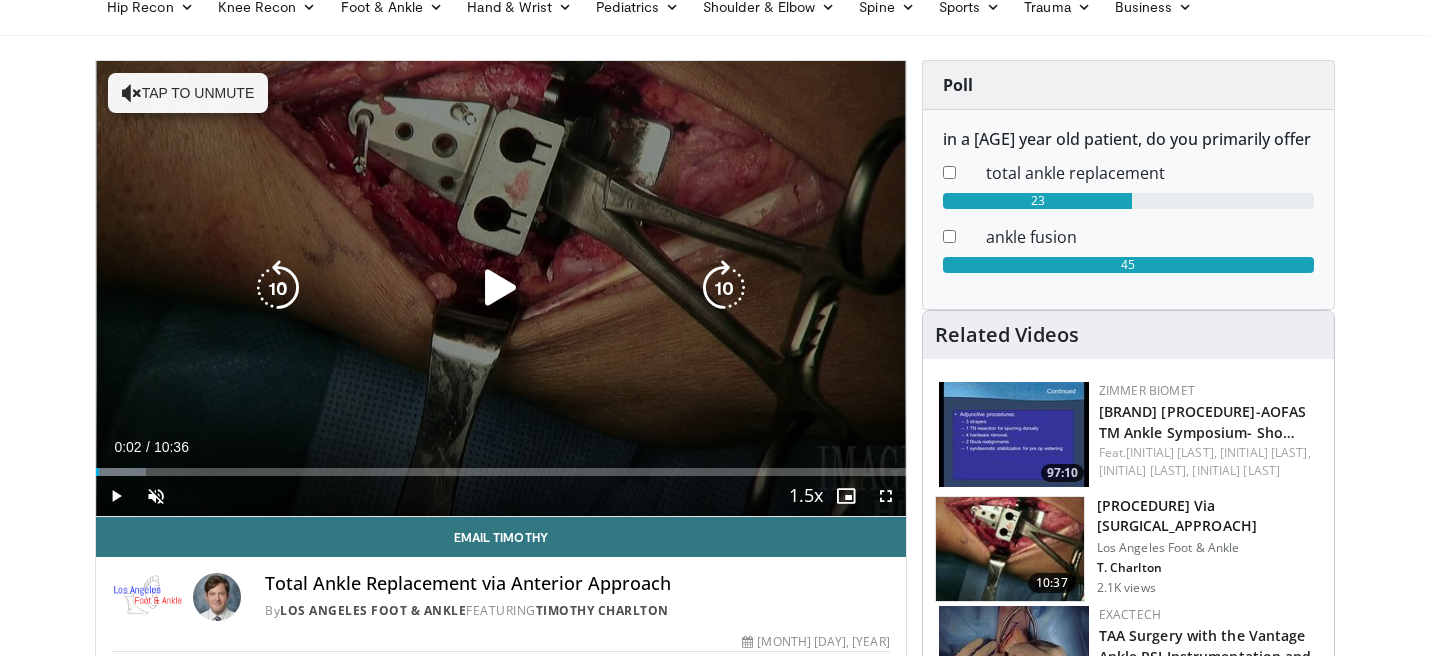 click on "Tap to unmute" at bounding box center [188, 93] 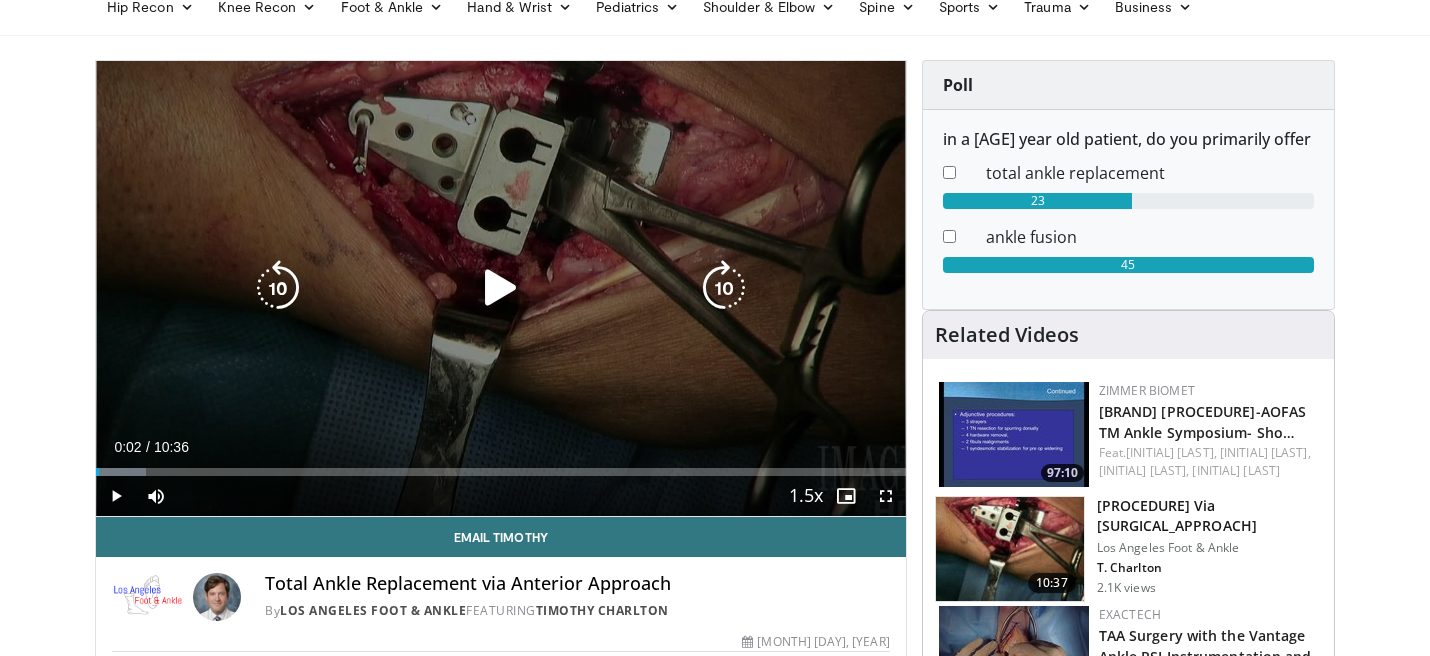 click at bounding box center [501, 288] 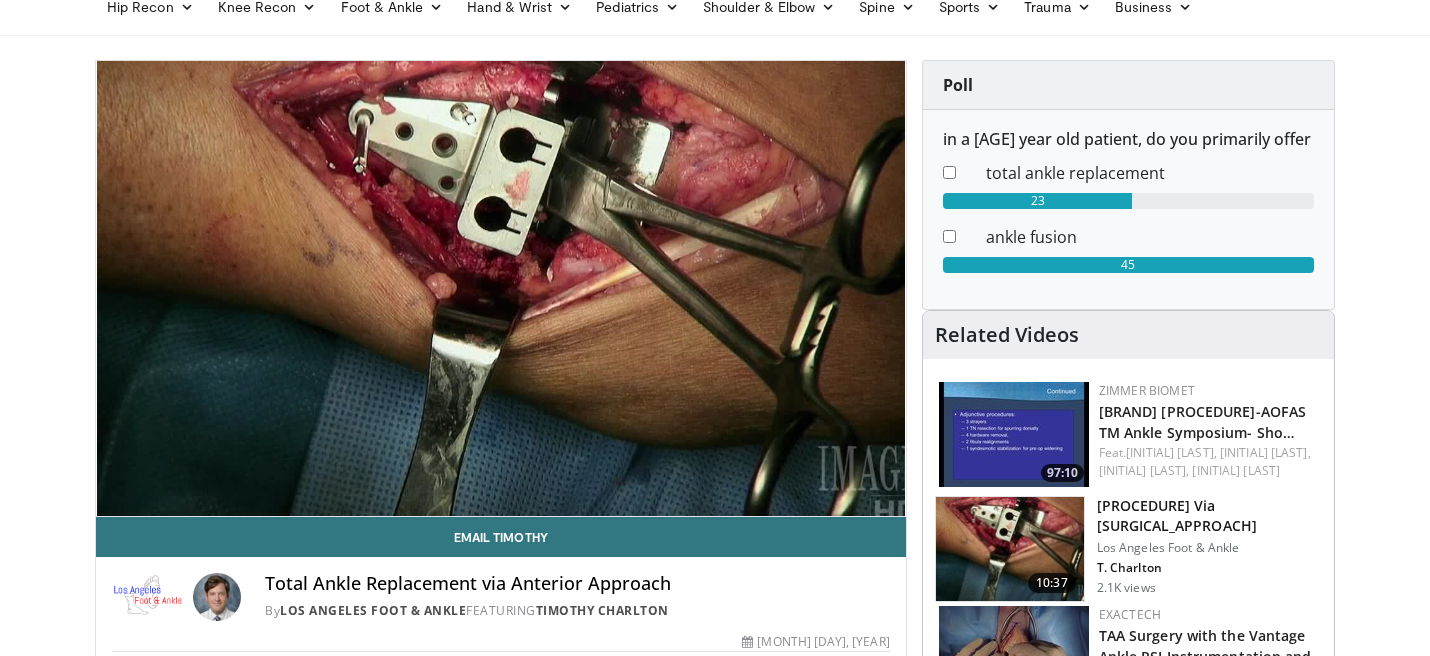 click on "Specialties
Adult & Family Medicine
Allergy, Asthma, Immunology
Anesthesiology
Cardiology
Dental
Dermatology
Endocrinology
Gastroenterology & Hepatology
General Surgery
Hematology & Oncology
Infectious Disease
Nephrology
Neurology
Neurosurgery
Obstetrics & Gynecology
Ophthalmology
Oral Maxillofacial
Orthopaedics
Otolaryngology
Pediatrics
Plastic Surgery
Podiatry
Psychiatry
Pulmonology
Radiation Oncology
Radiology
Rheumatology
Urology" at bounding box center [715, 685] 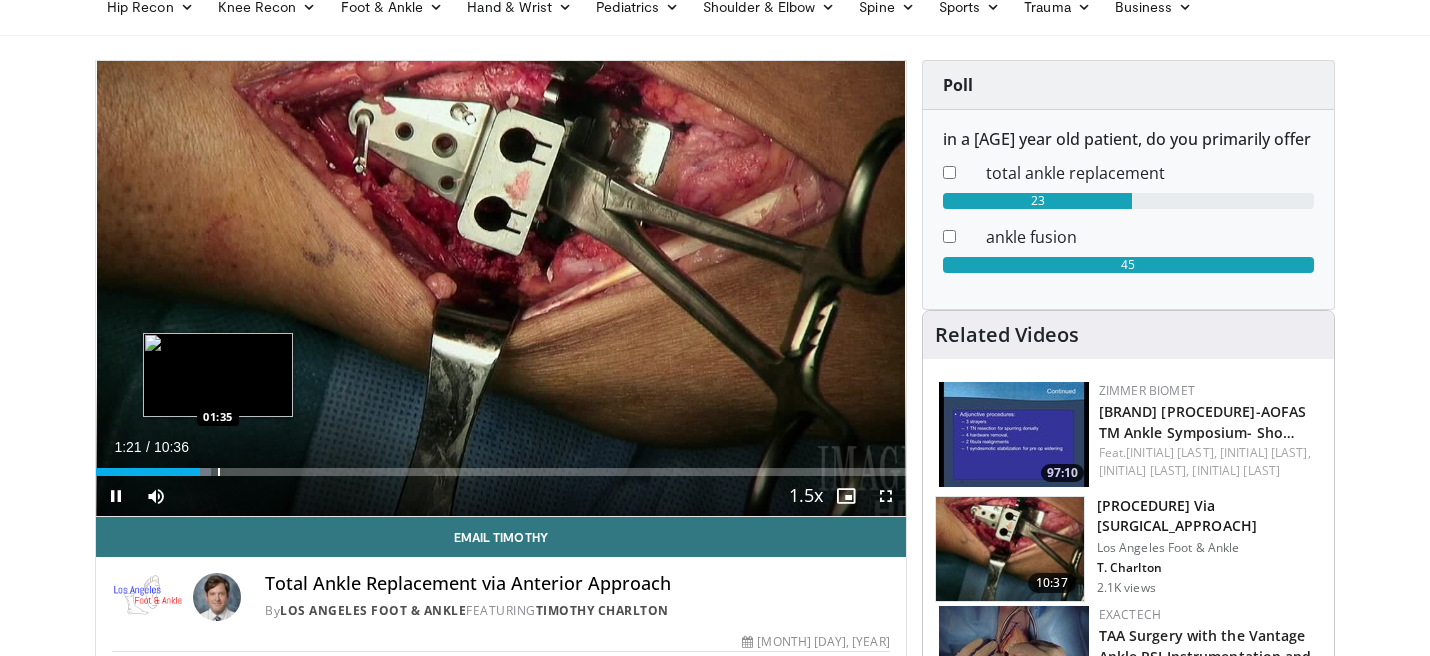click on "Loaded :  14.15% 01:21 01:35" at bounding box center (501, 466) 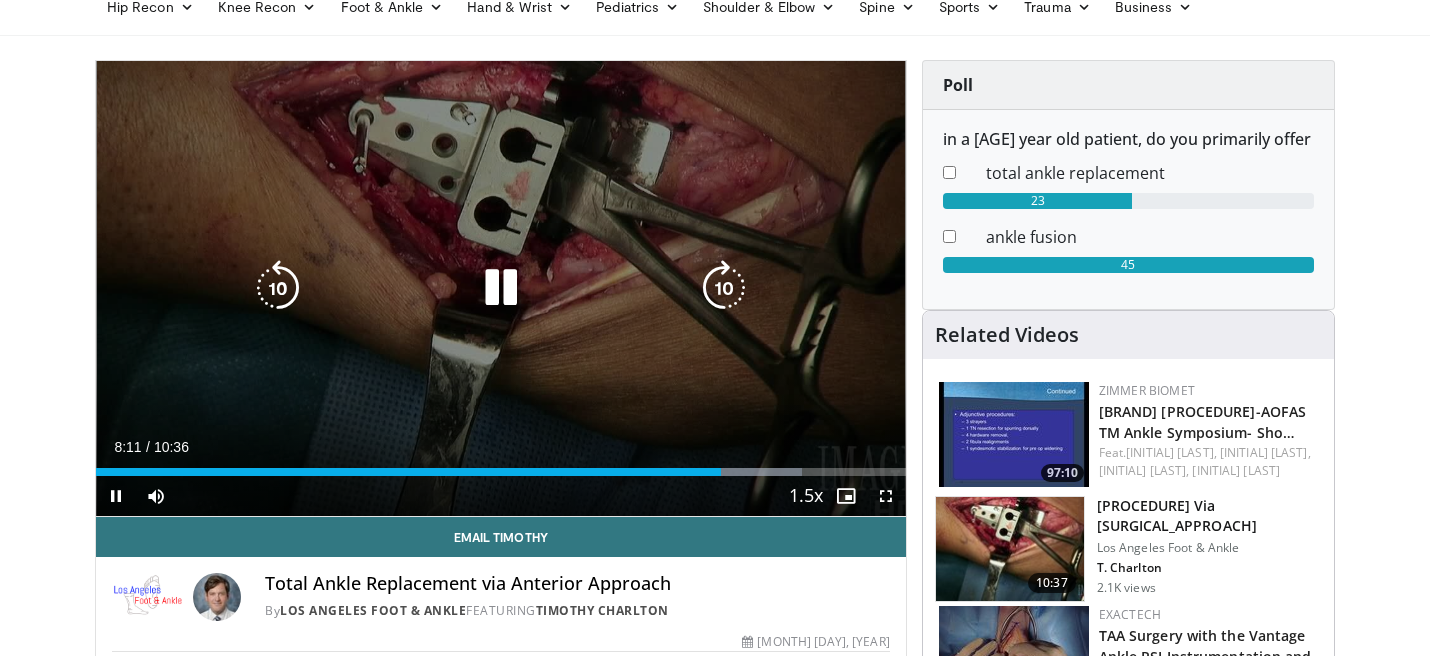 click at bounding box center (278, 288) 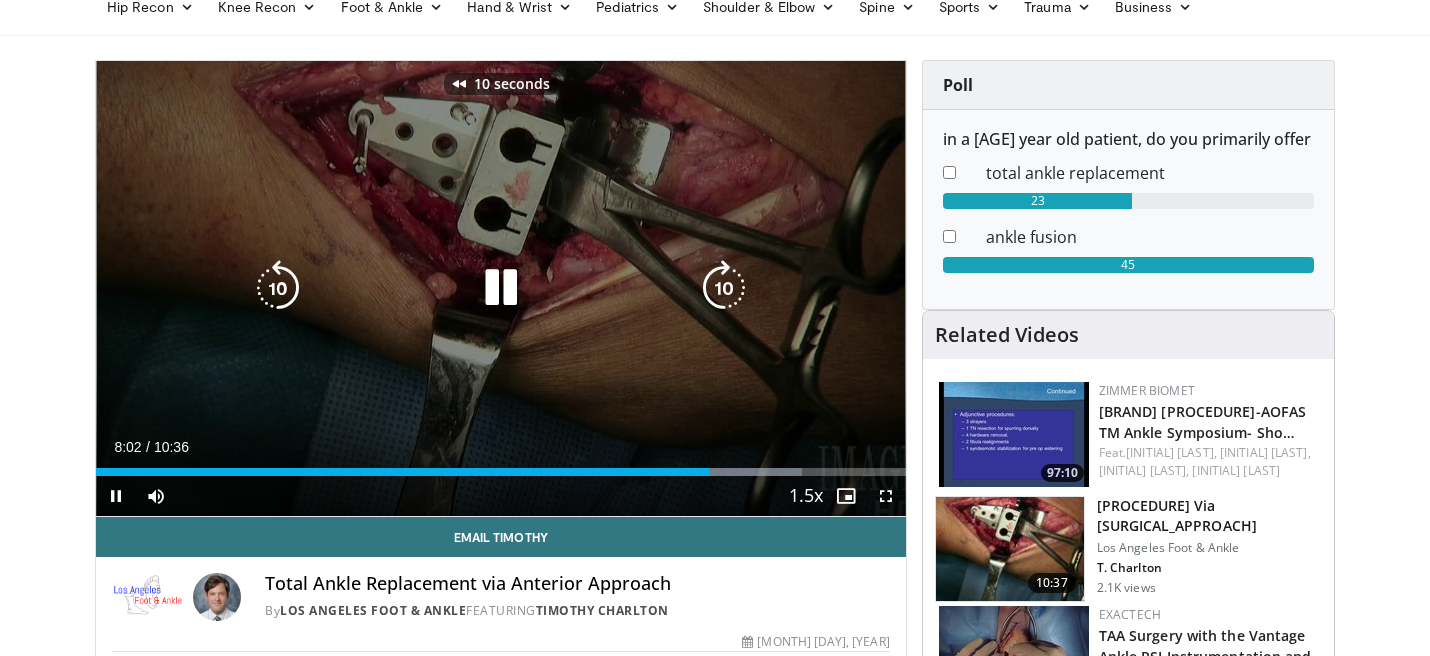 click on "10 seconds
Tap to unmute" at bounding box center [501, 288] 